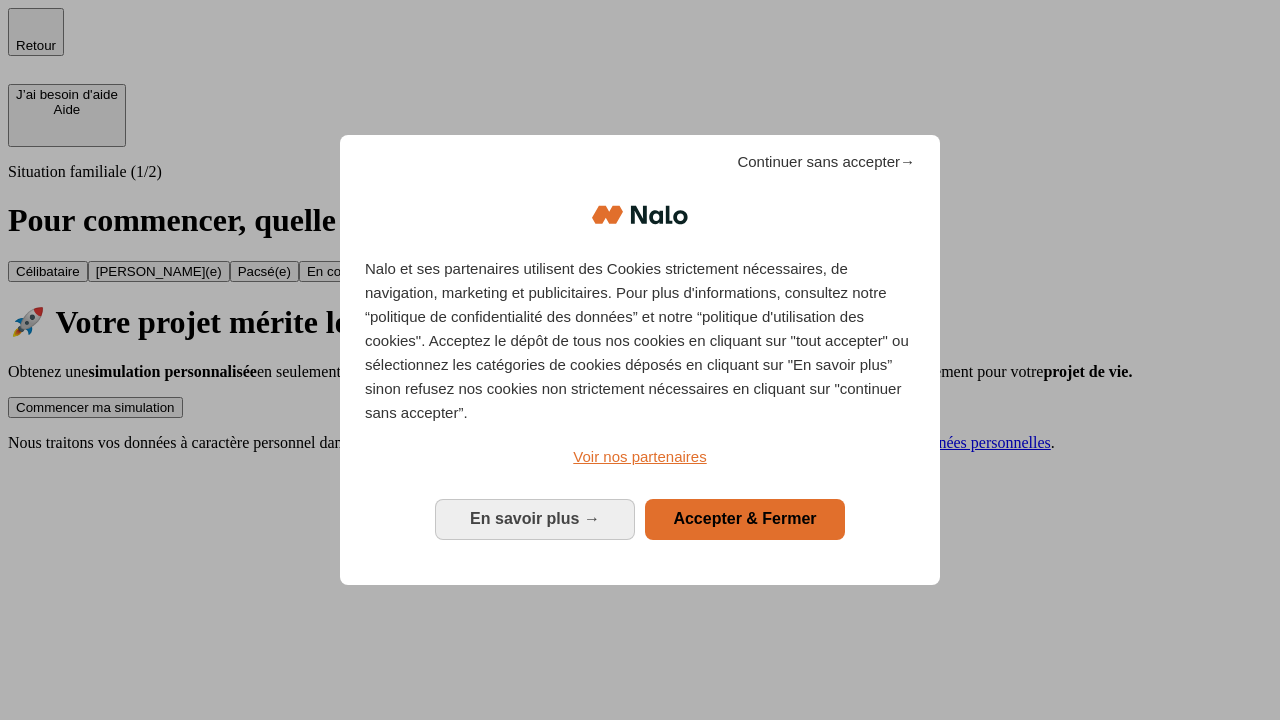 scroll, scrollTop: 0, scrollLeft: 0, axis: both 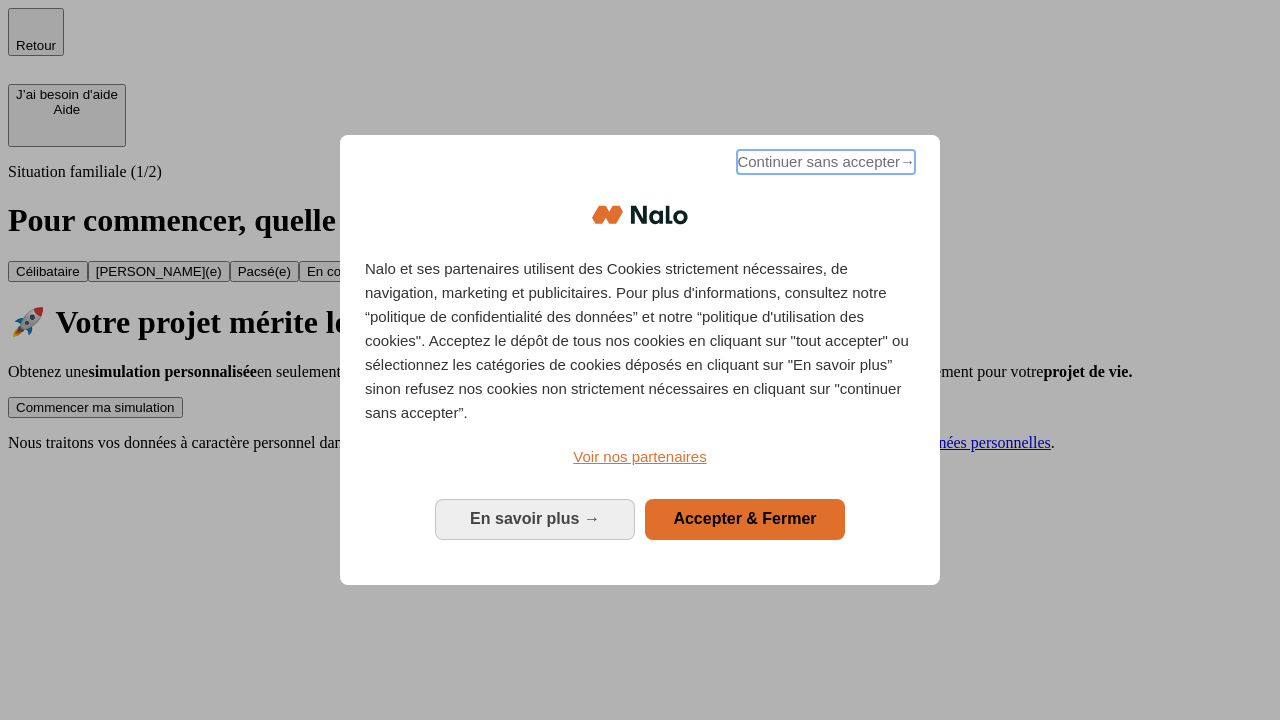 click on "Continuer sans accepter  →" at bounding box center (826, 162) 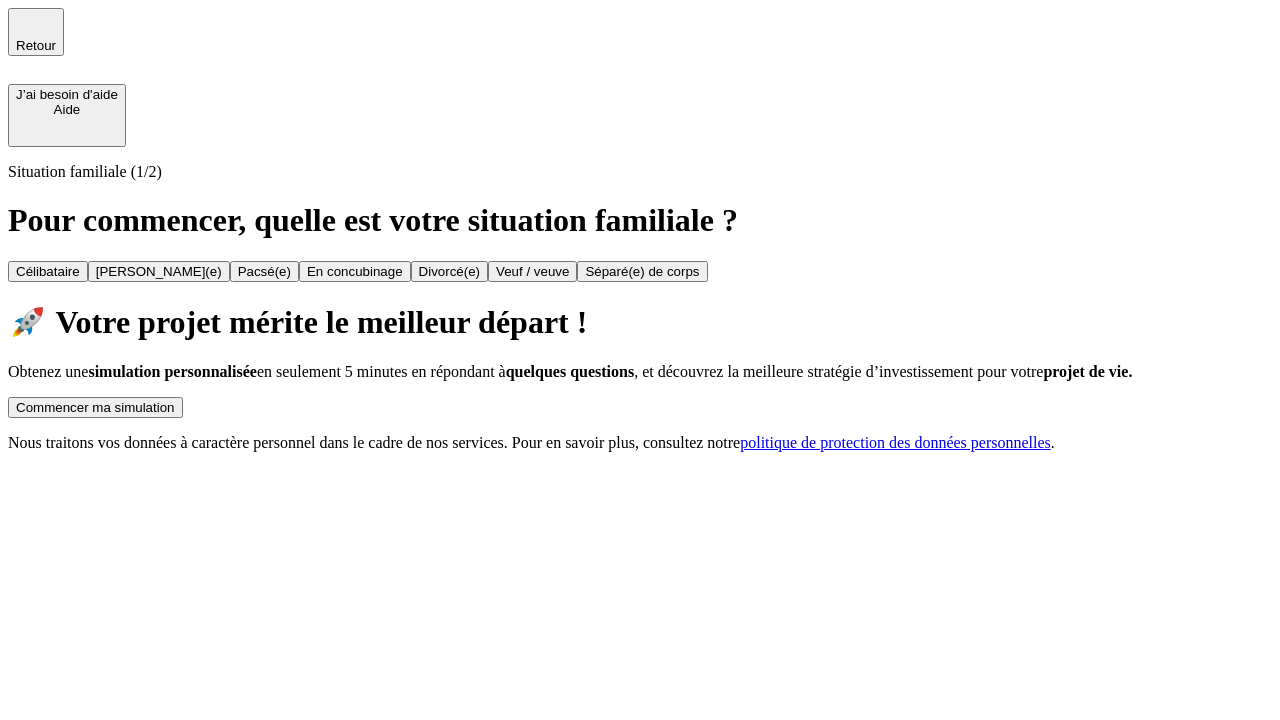 click on "Commencer ma simulation" at bounding box center (95, 407) 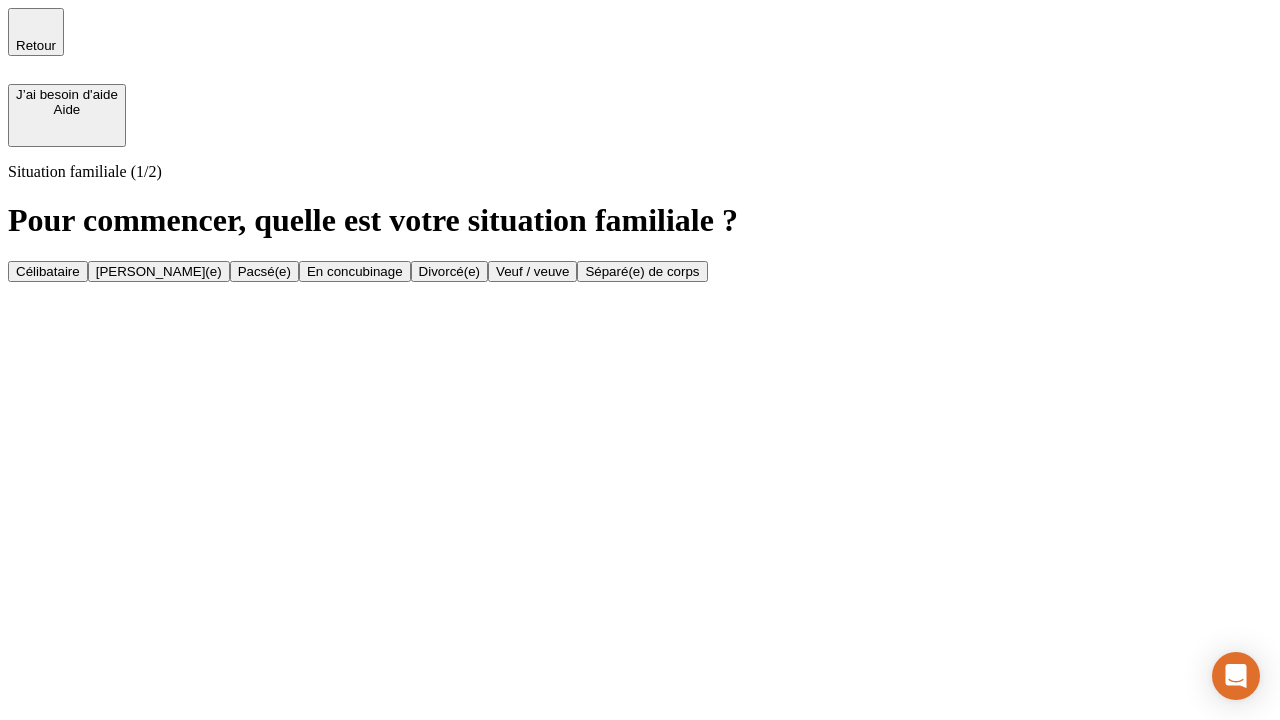 click on "[PERSON_NAME](e)" at bounding box center (159, 271) 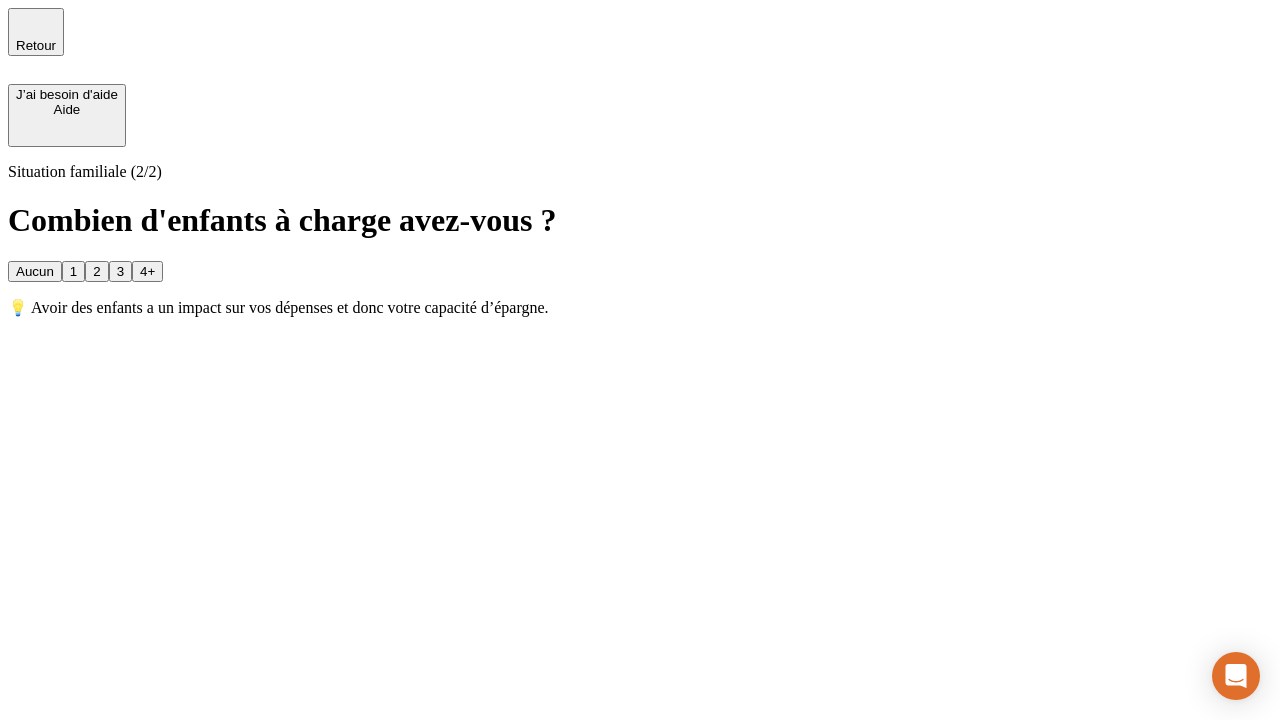 click on "1" at bounding box center (73, 271) 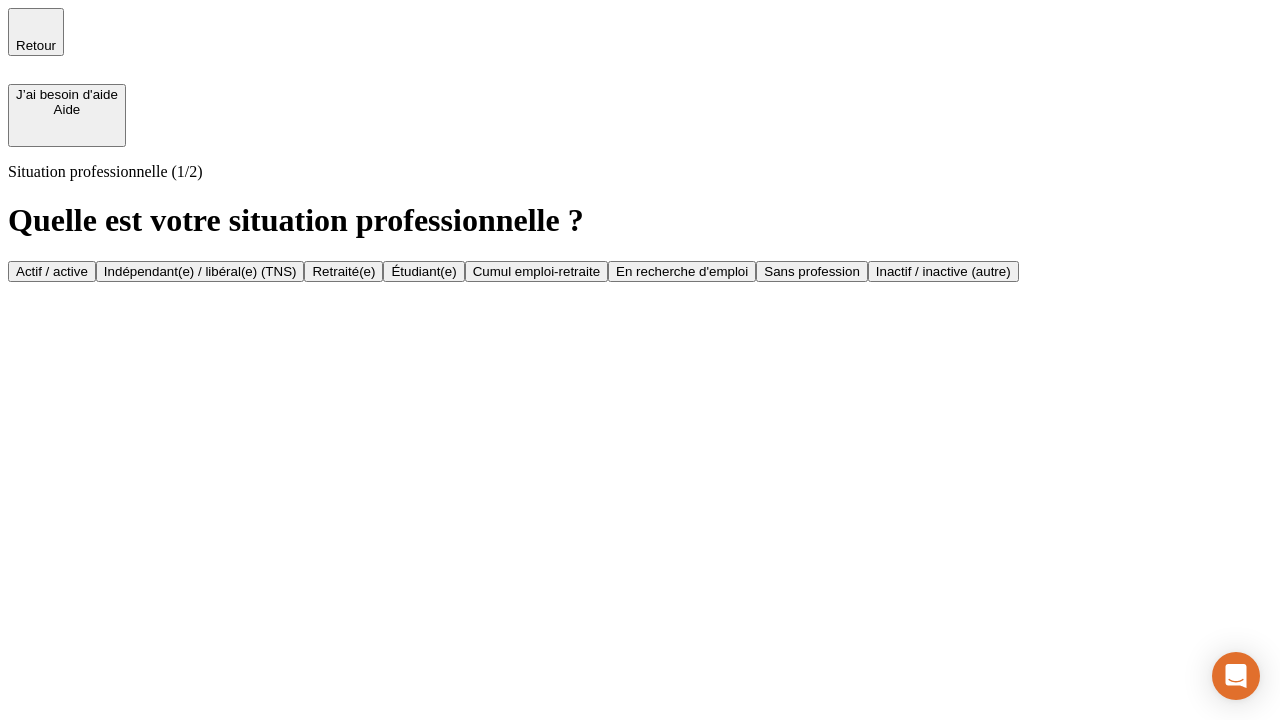 click on "Actif / active" at bounding box center (52, 271) 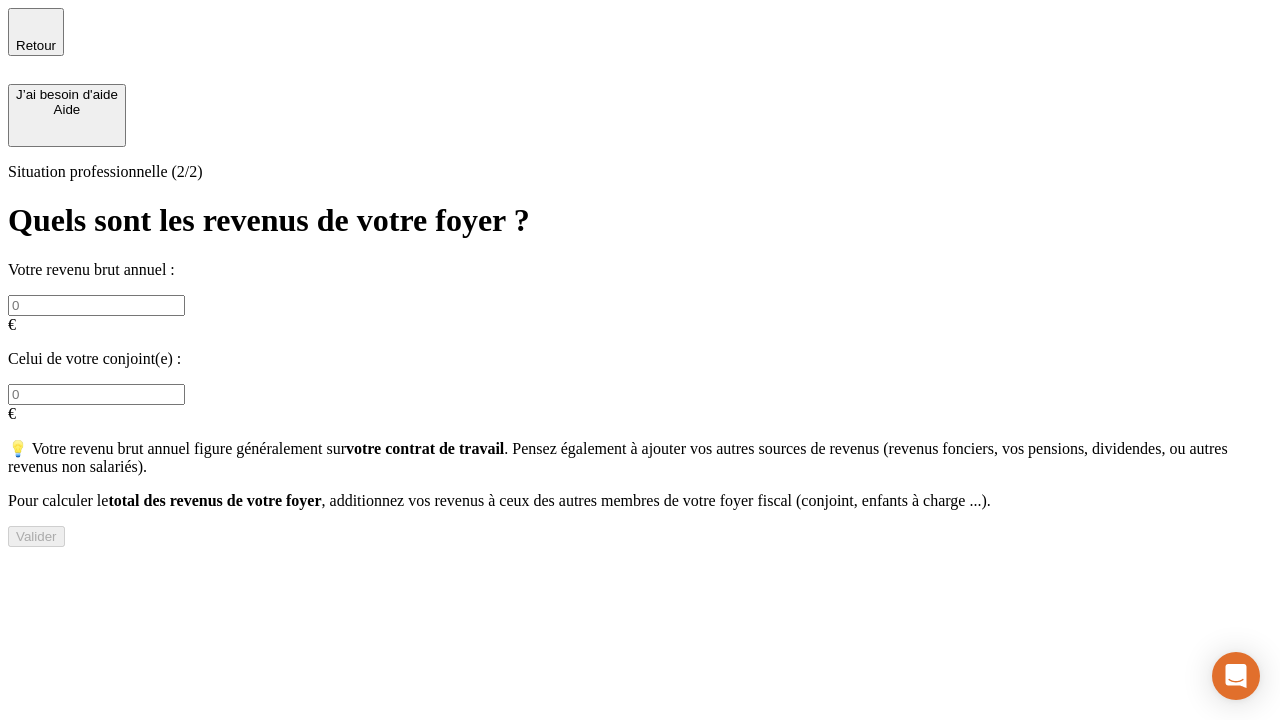 click at bounding box center [96, 305] 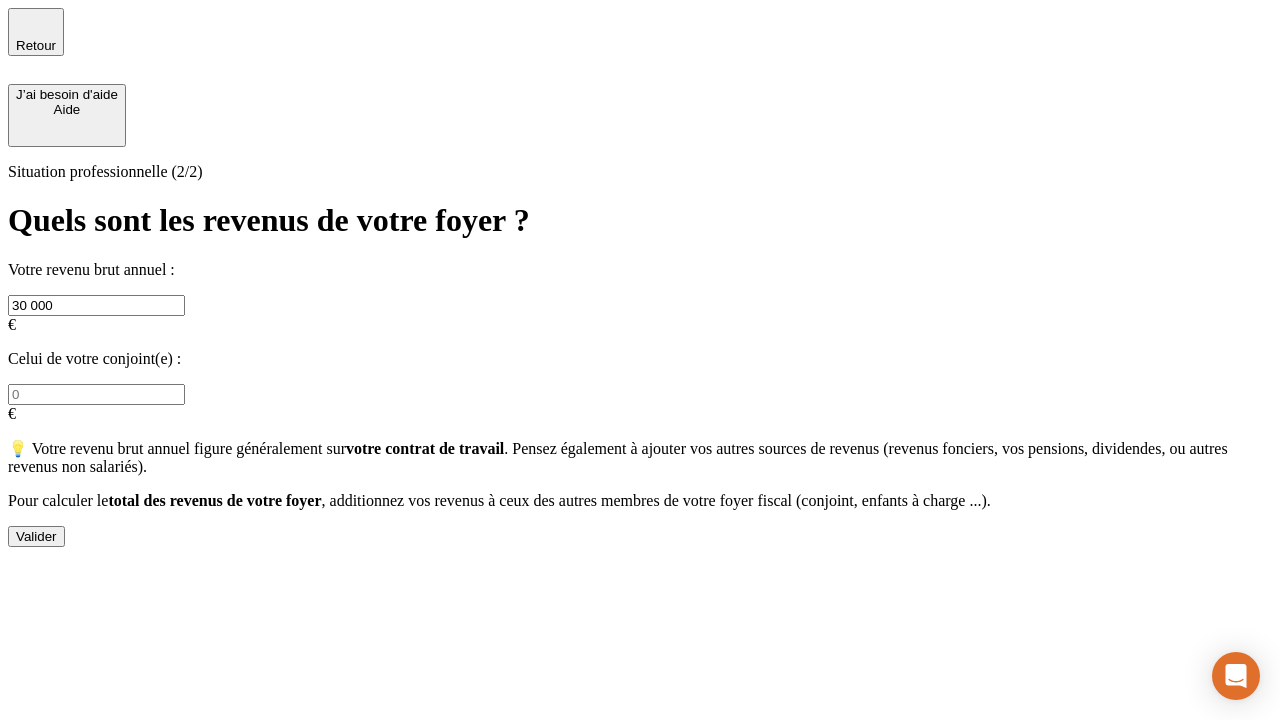 type on "30 000" 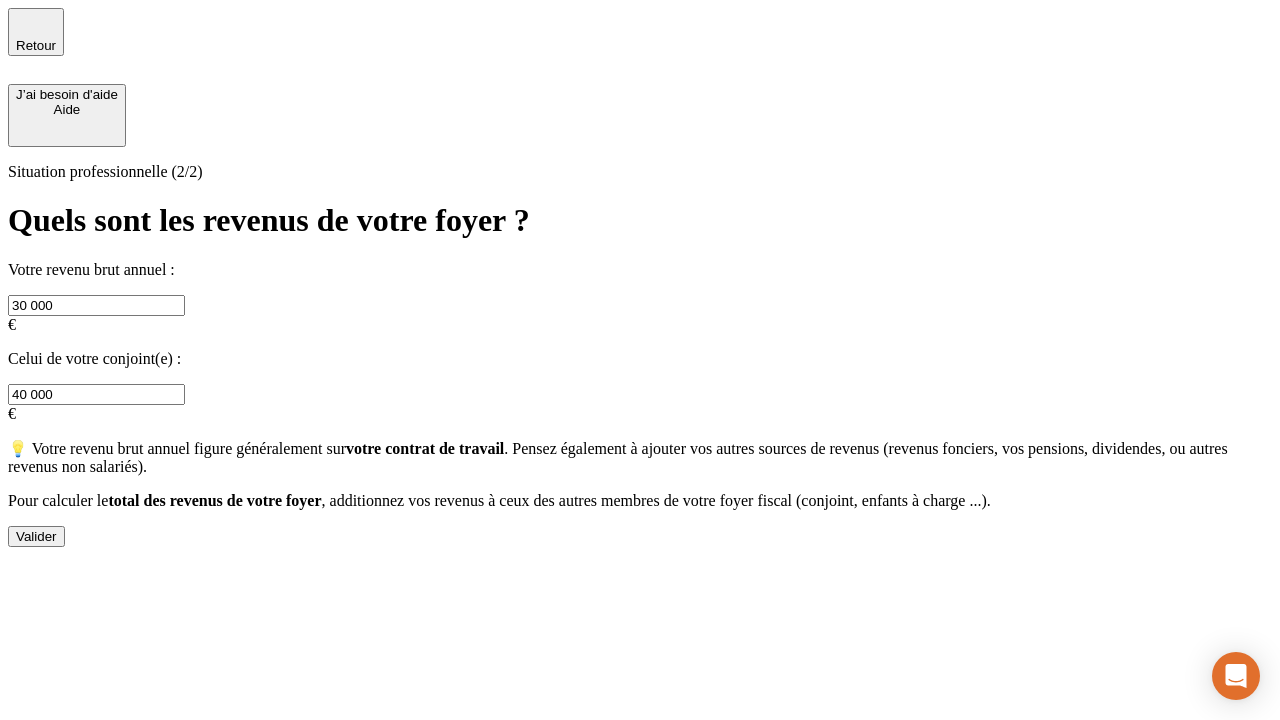 type on "40 000" 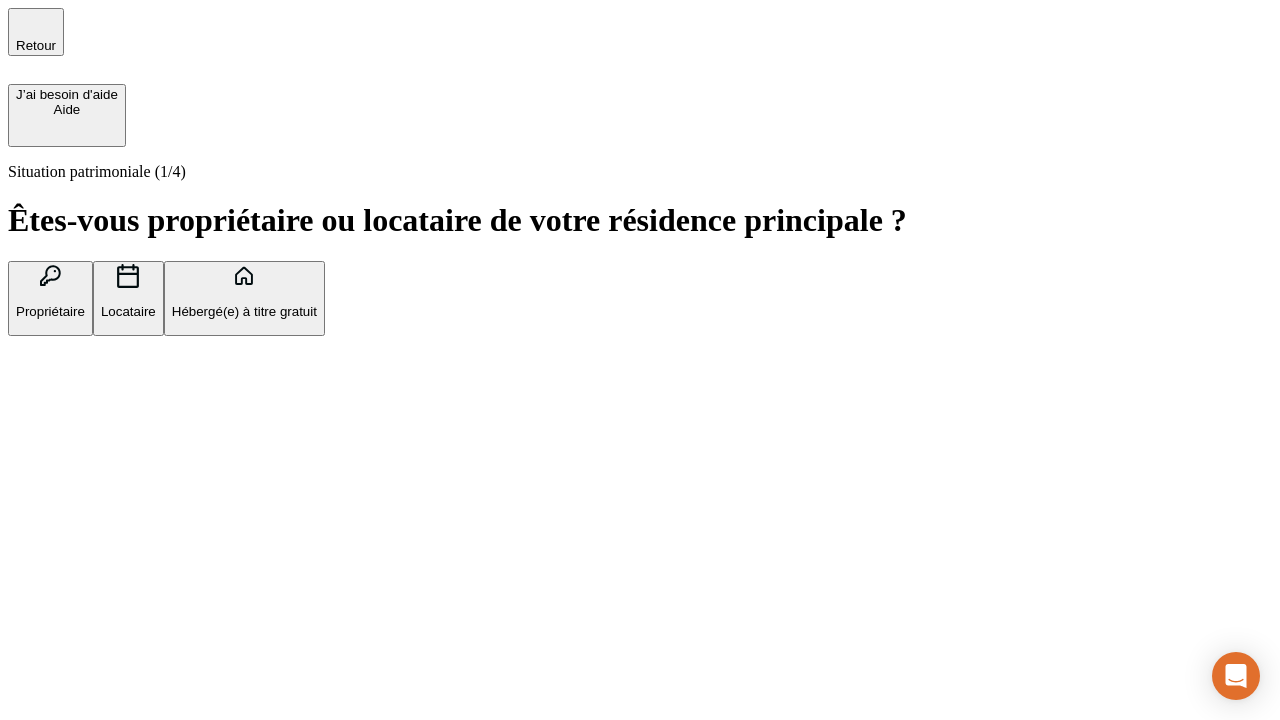 click on "Propriétaire" at bounding box center (50, 311) 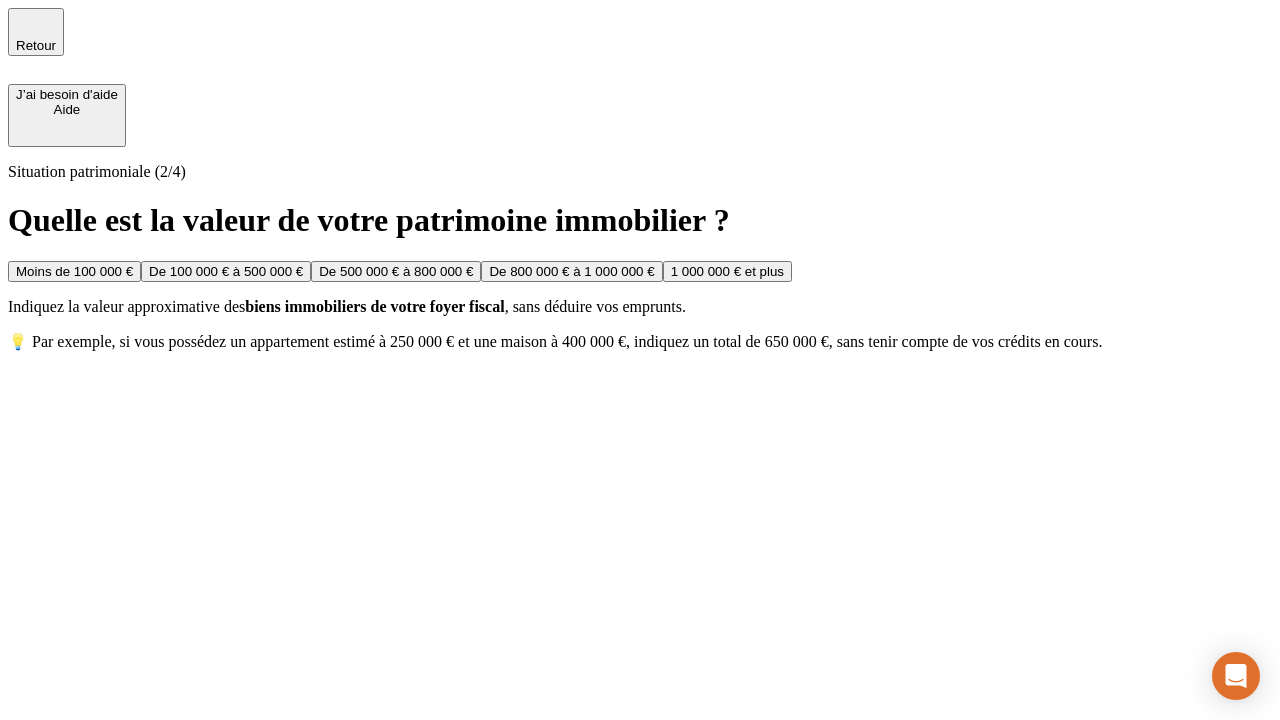 click on "De 100 000 € à 500 000 €" at bounding box center (226, 271) 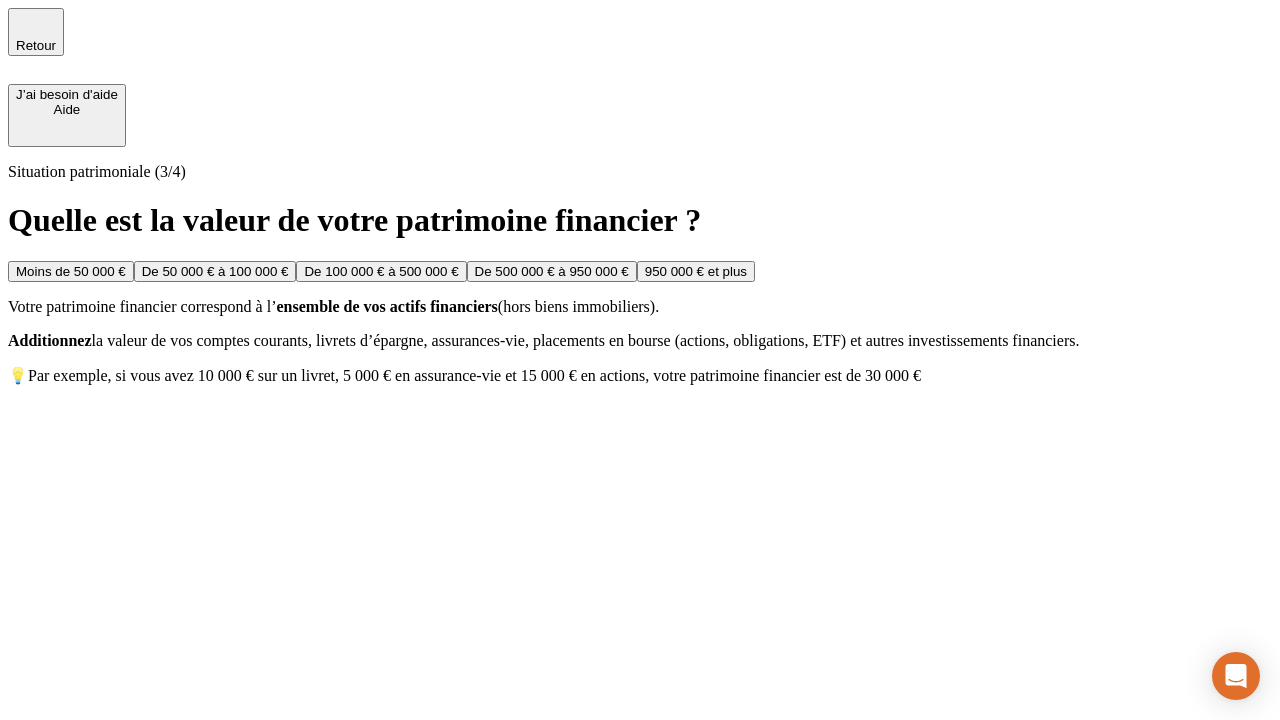 click on "Moins de 50 000 €" at bounding box center (71, 271) 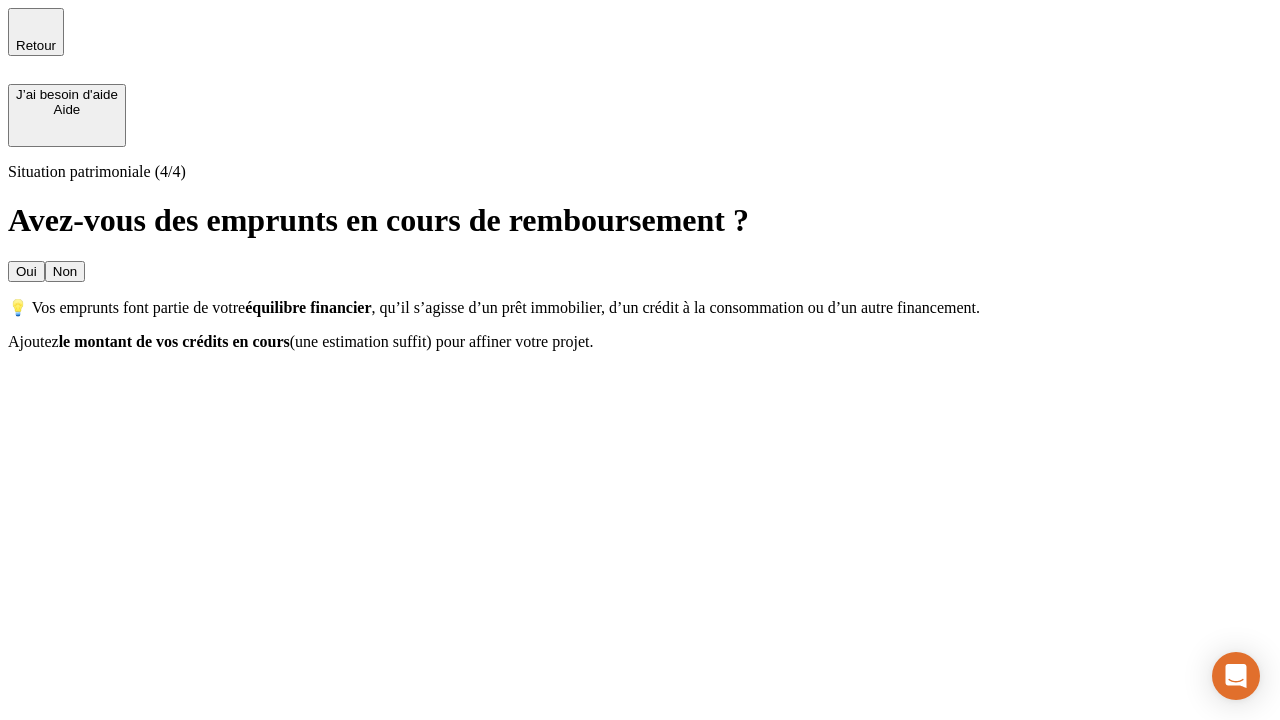 click on "Oui" at bounding box center (26, 271) 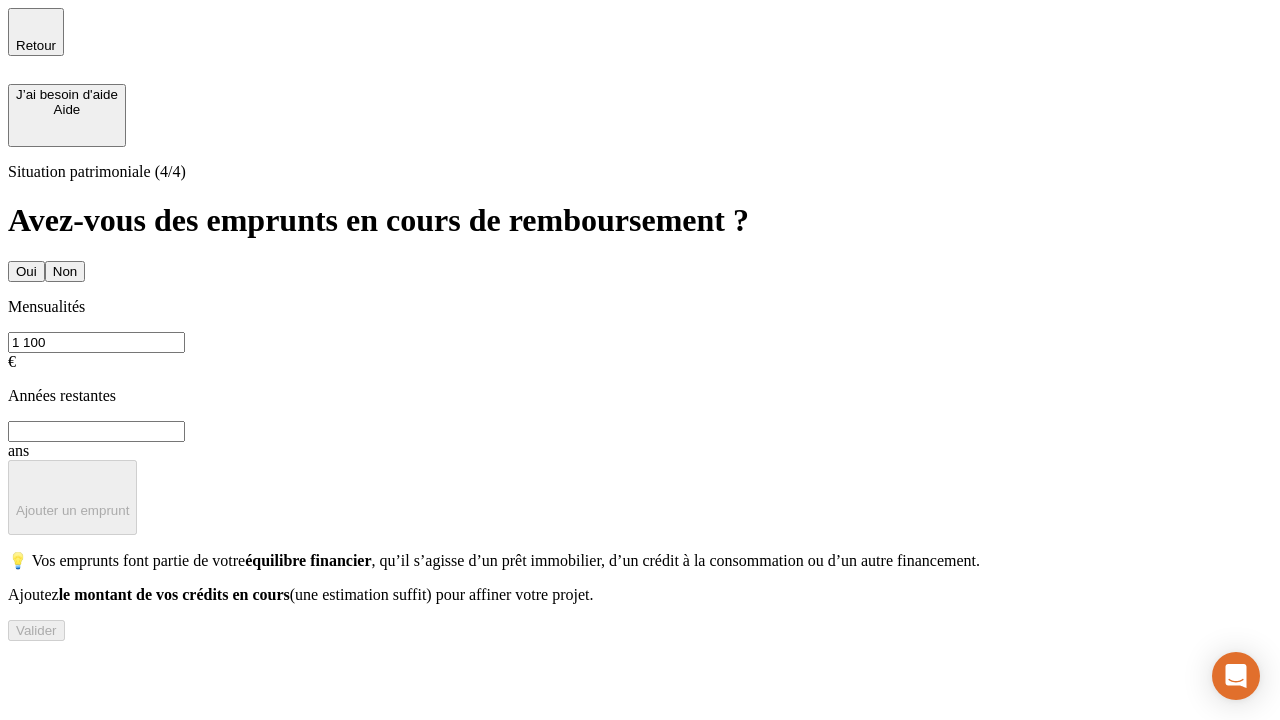 type on "1 100" 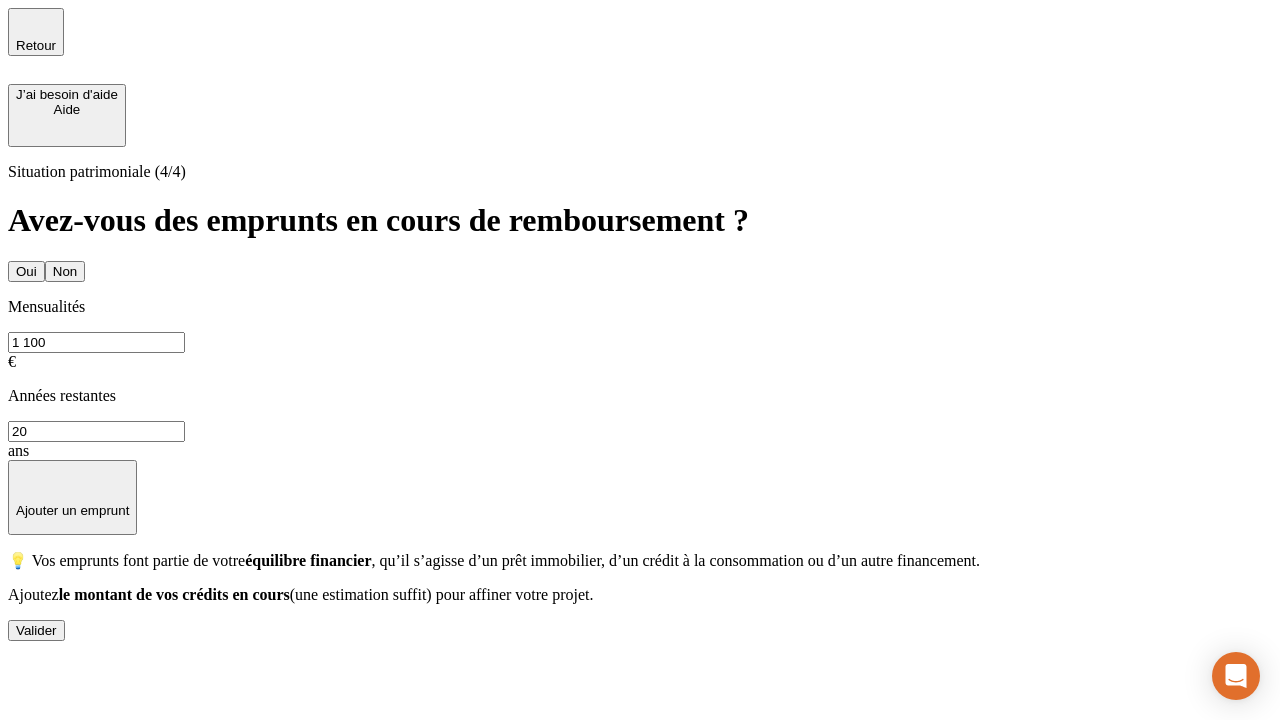 type on "20" 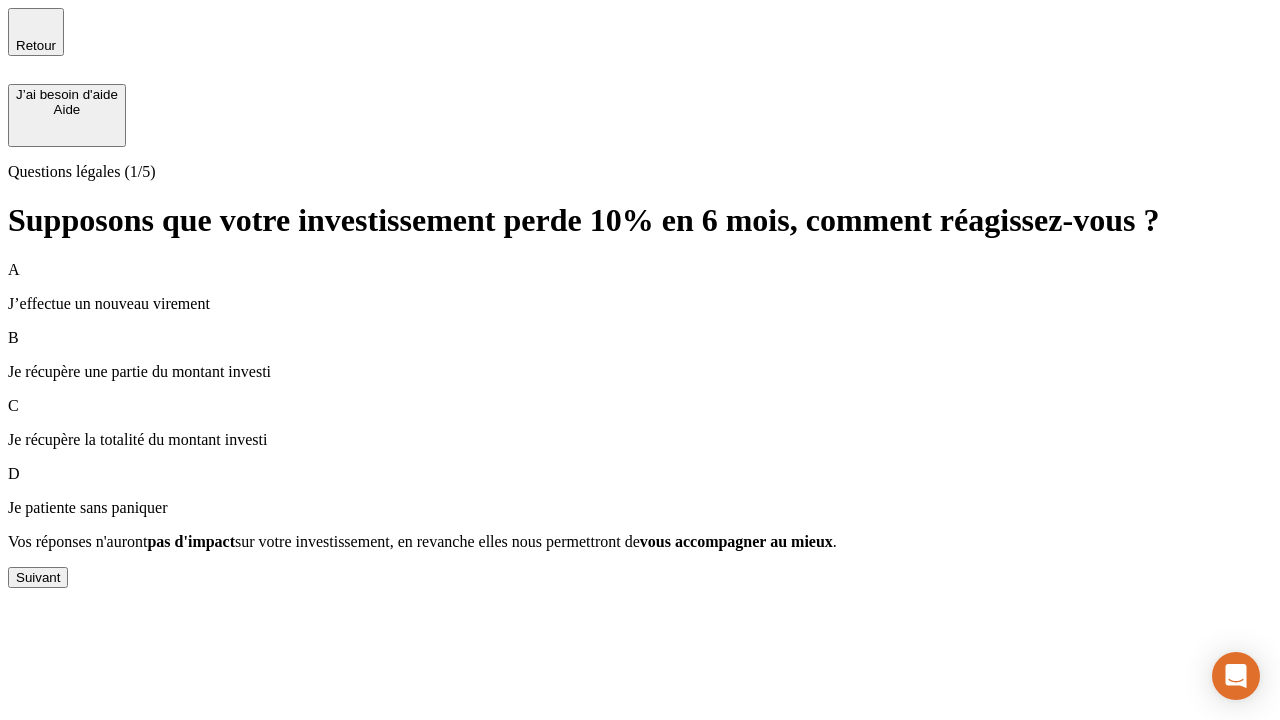 click on "Suivant" at bounding box center [38, 577] 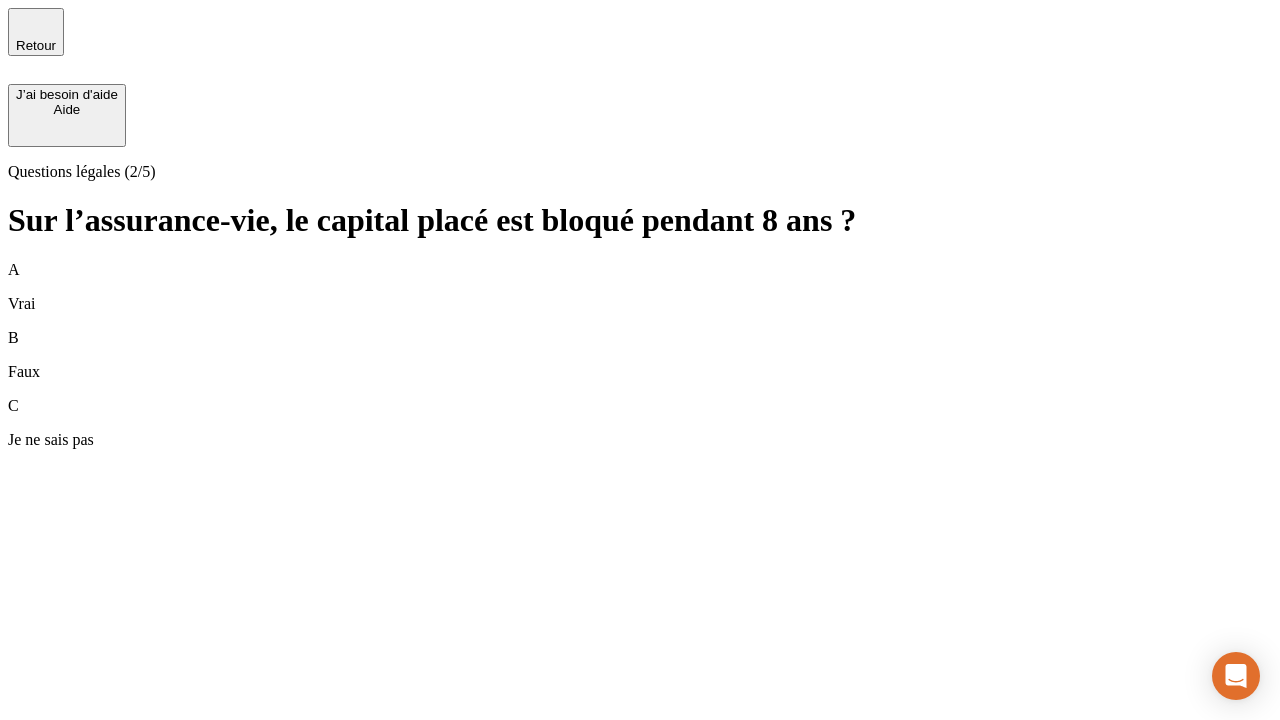 click on "A Vrai" at bounding box center [640, 287] 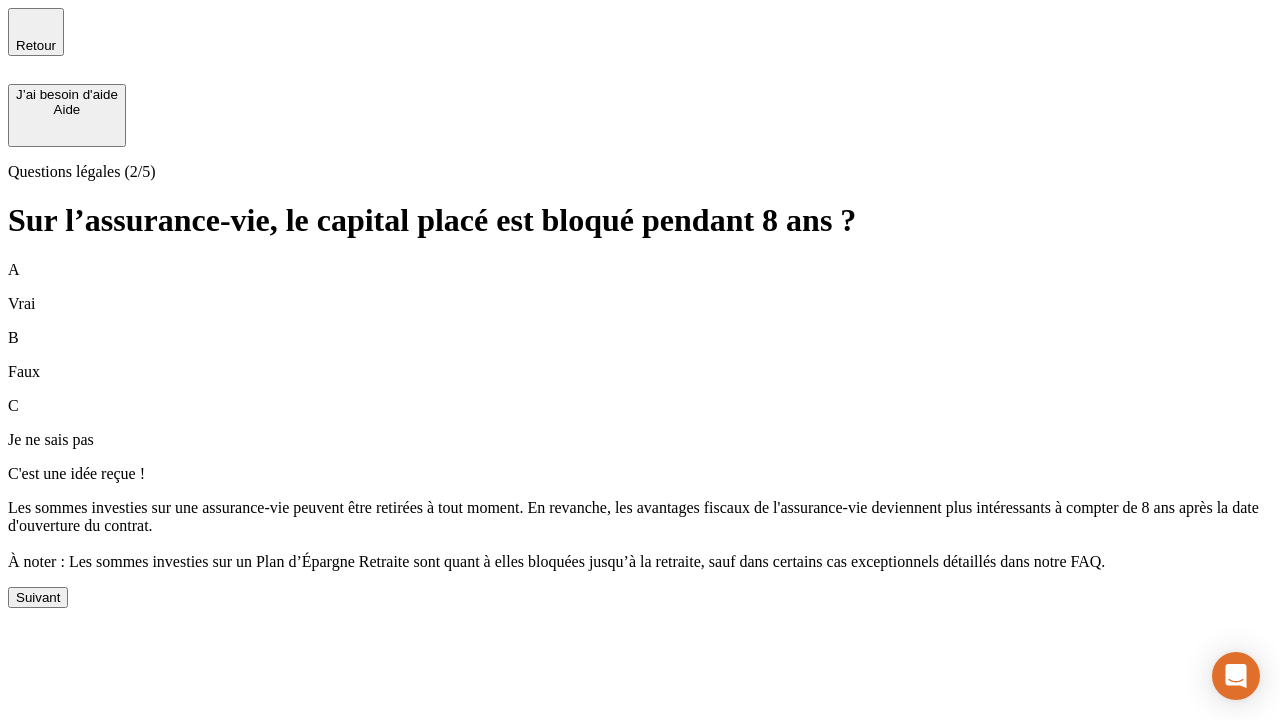 click on "Suivant" at bounding box center [38, 597] 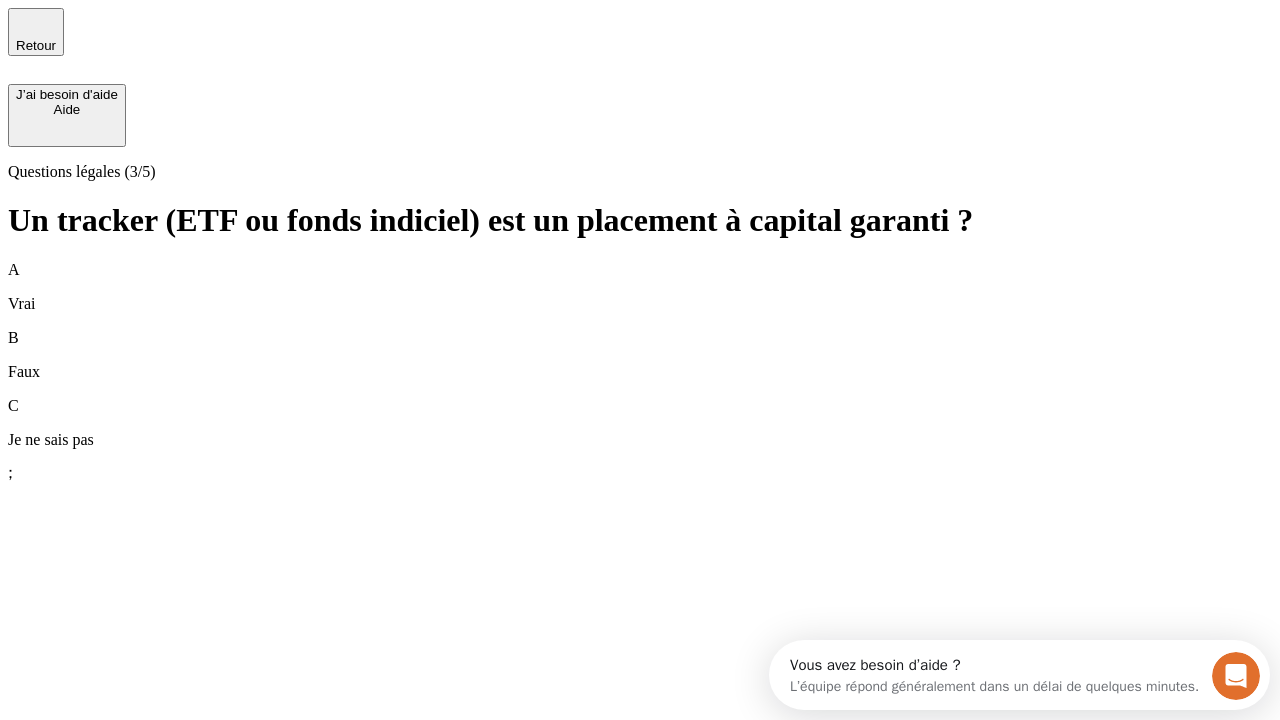 scroll, scrollTop: 0, scrollLeft: 0, axis: both 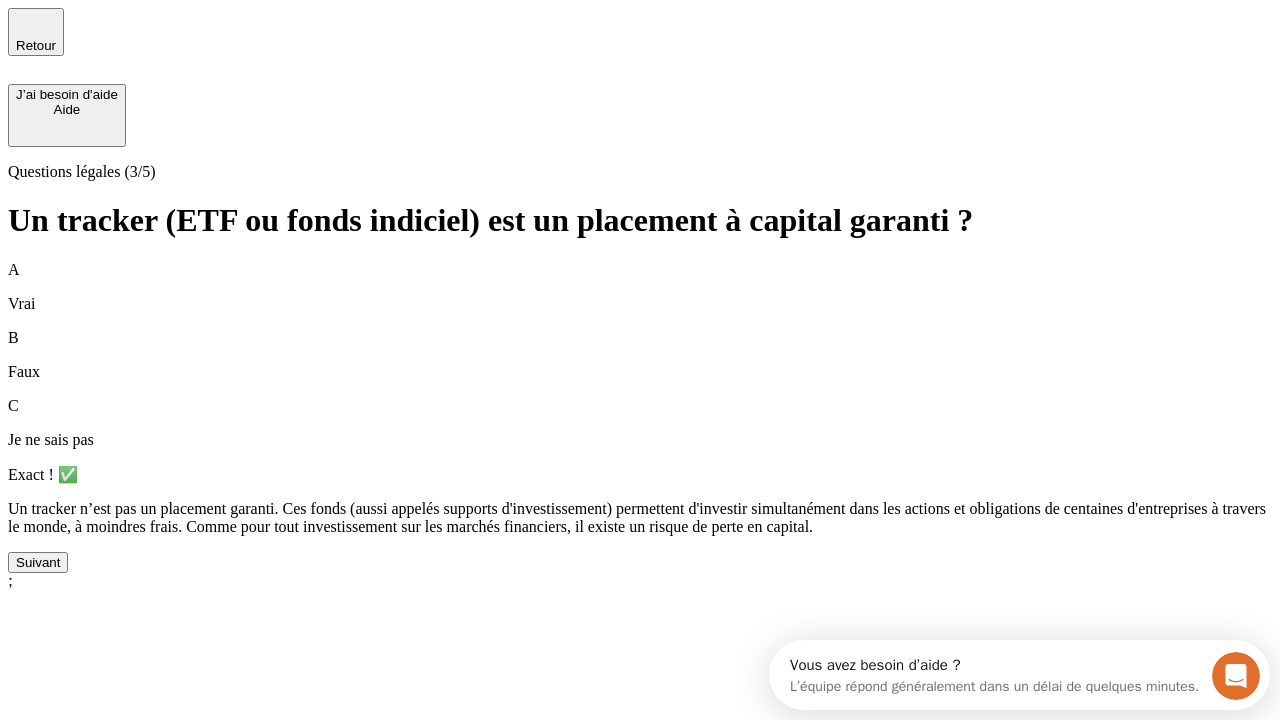 click on "Suivant" at bounding box center (38, 562) 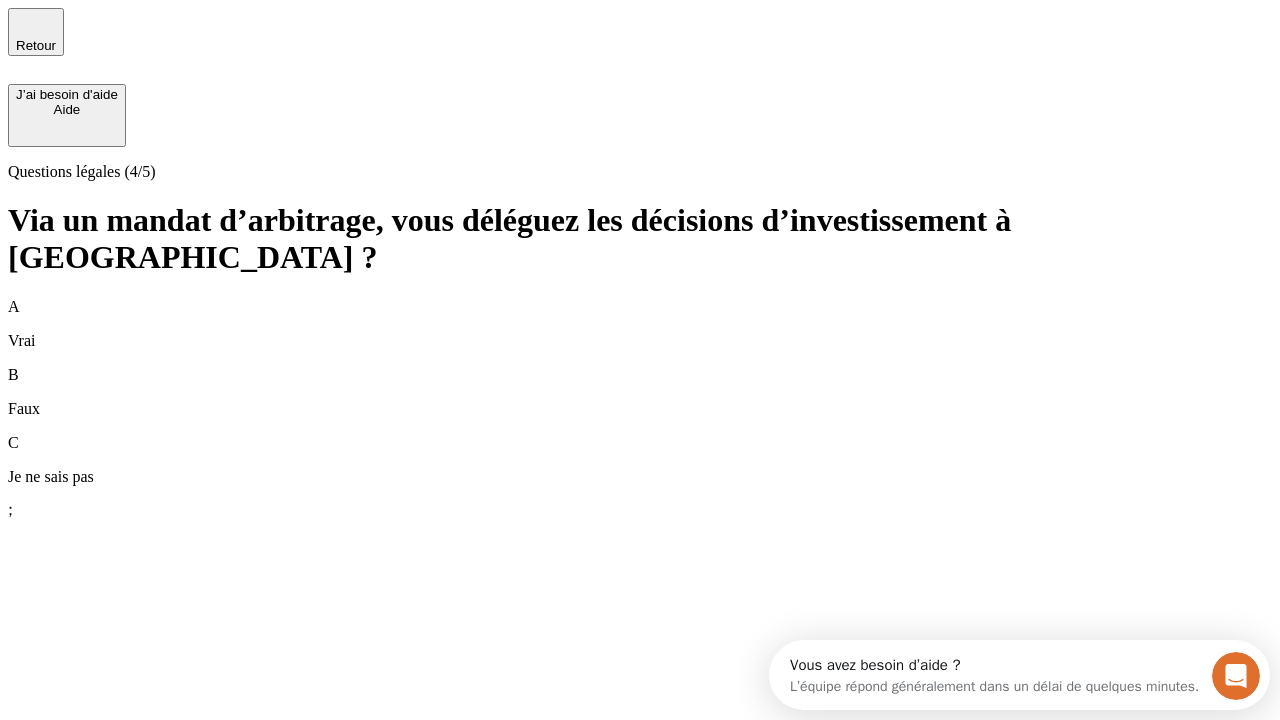 click on "A Vrai" at bounding box center [640, 324] 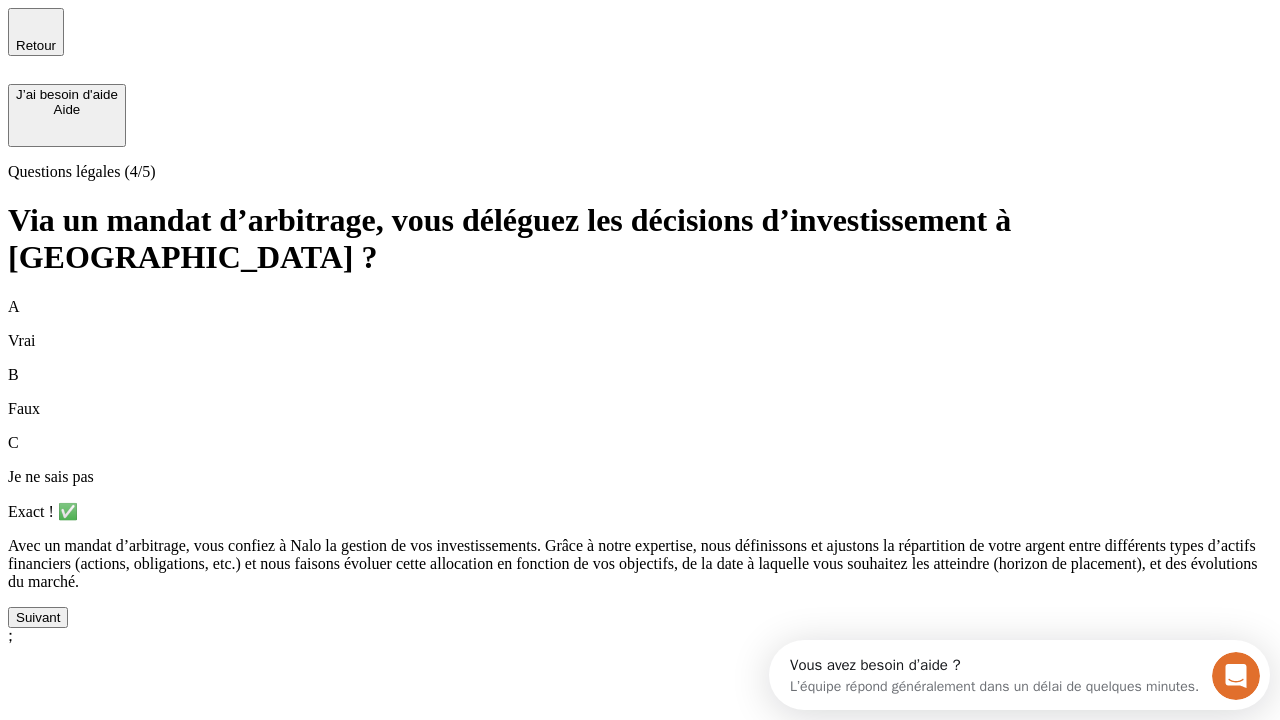 click on "Suivant" at bounding box center (38, 617) 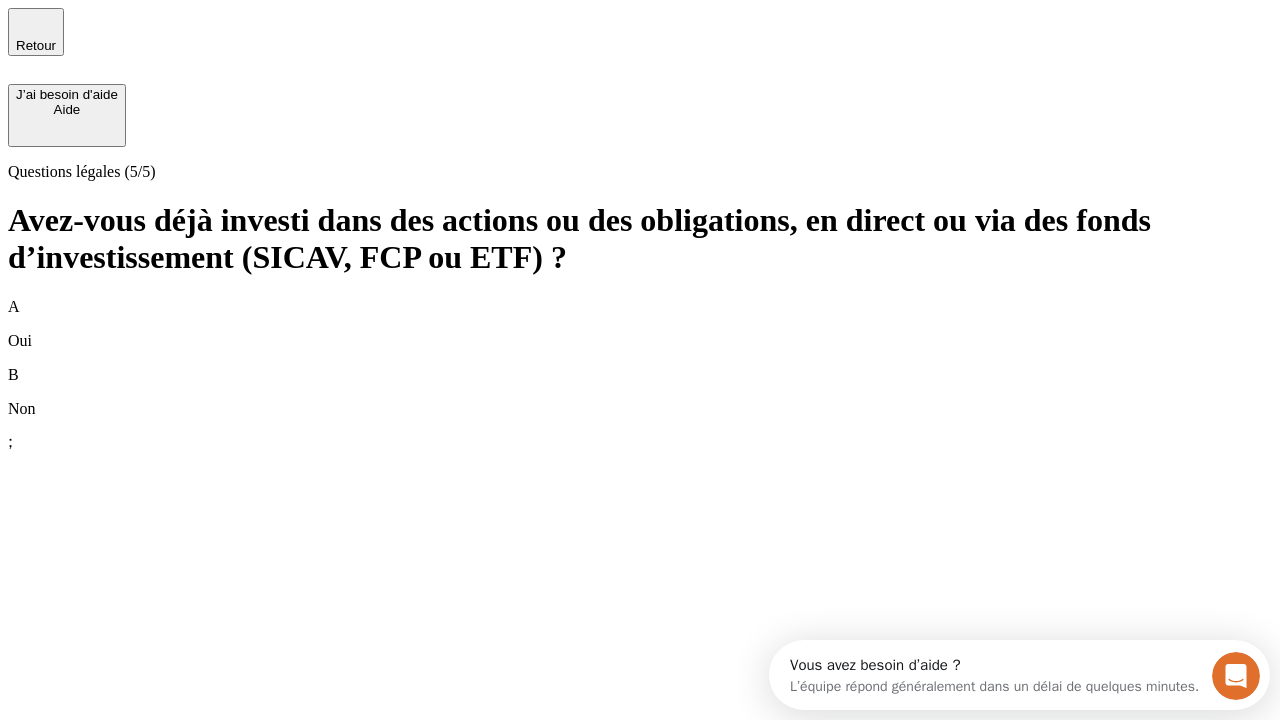 click on "B Non" at bounding box center (640, 392) 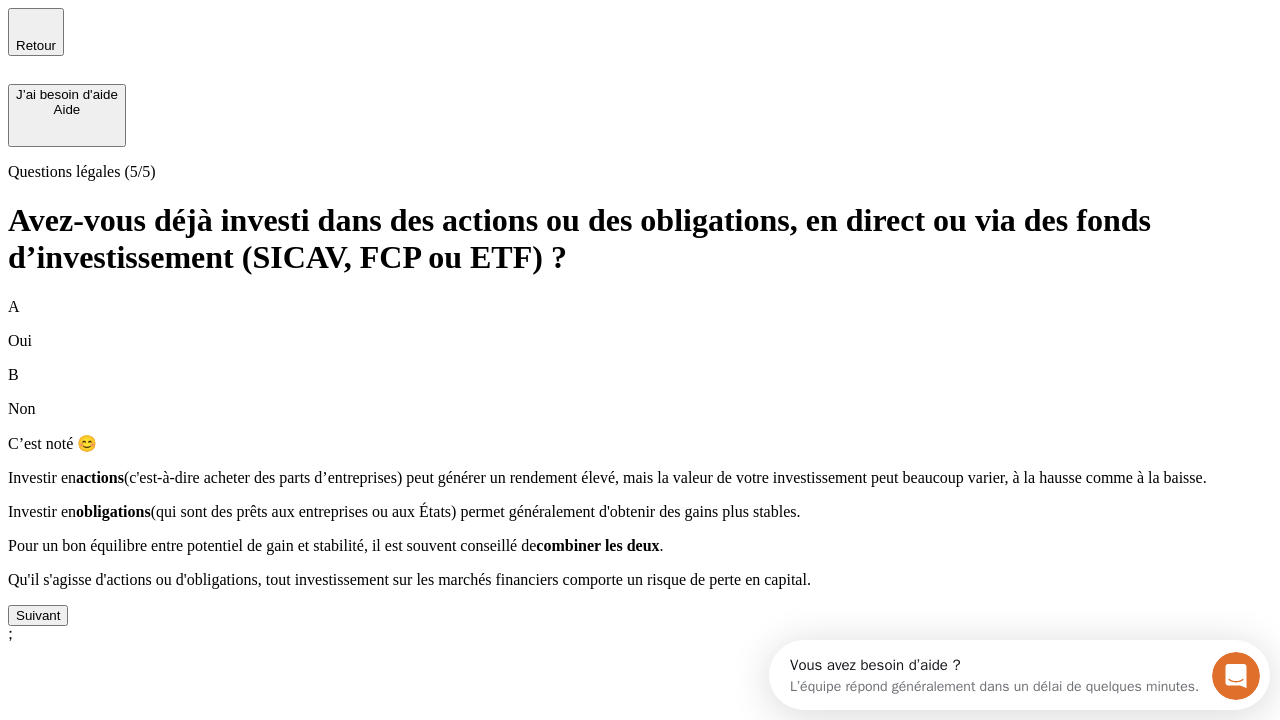 click on "Suivant" at bounding box center (38, 615) 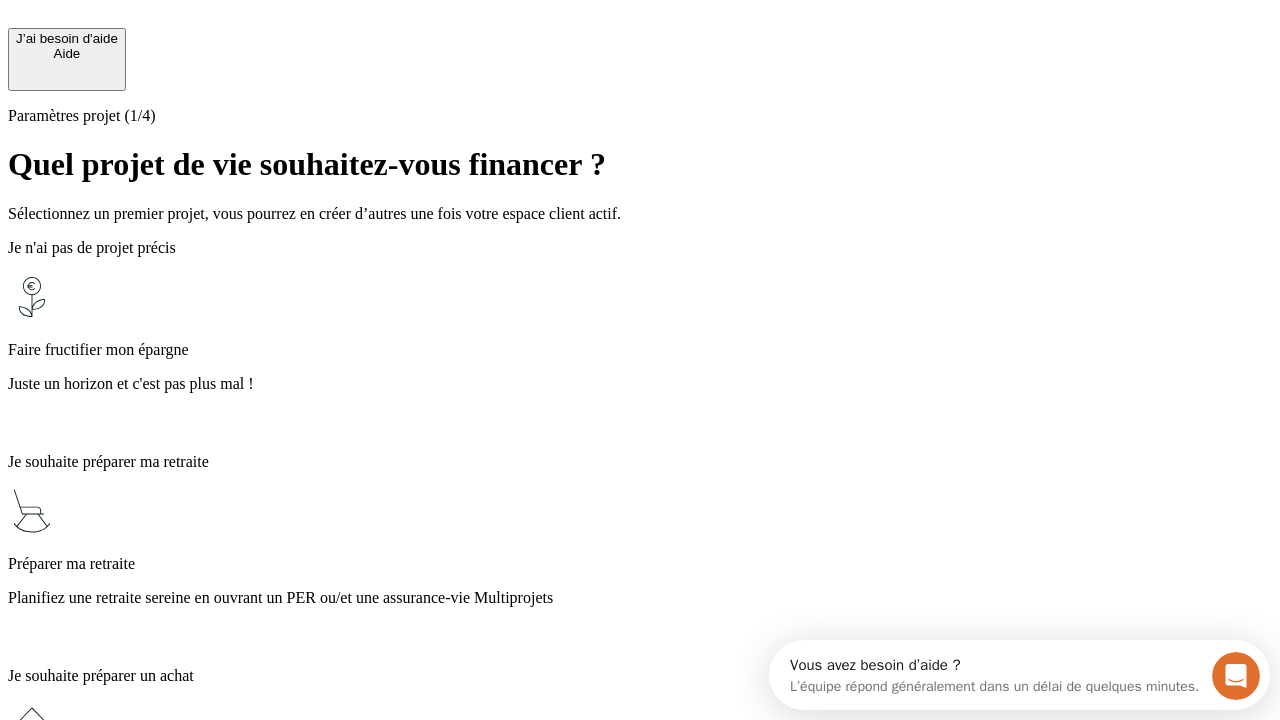 scroll, scrollTop: 18, scrollLeft: 0, axis: vertical 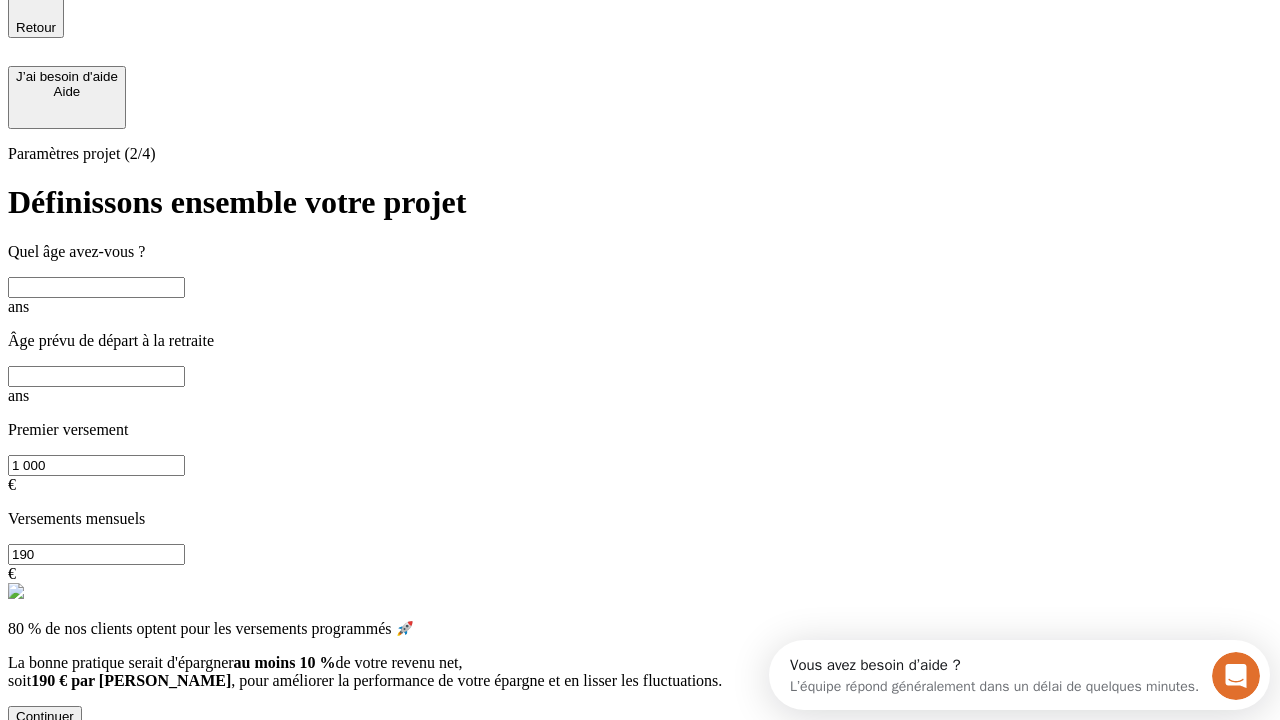 click at bounding box center (96, 287) 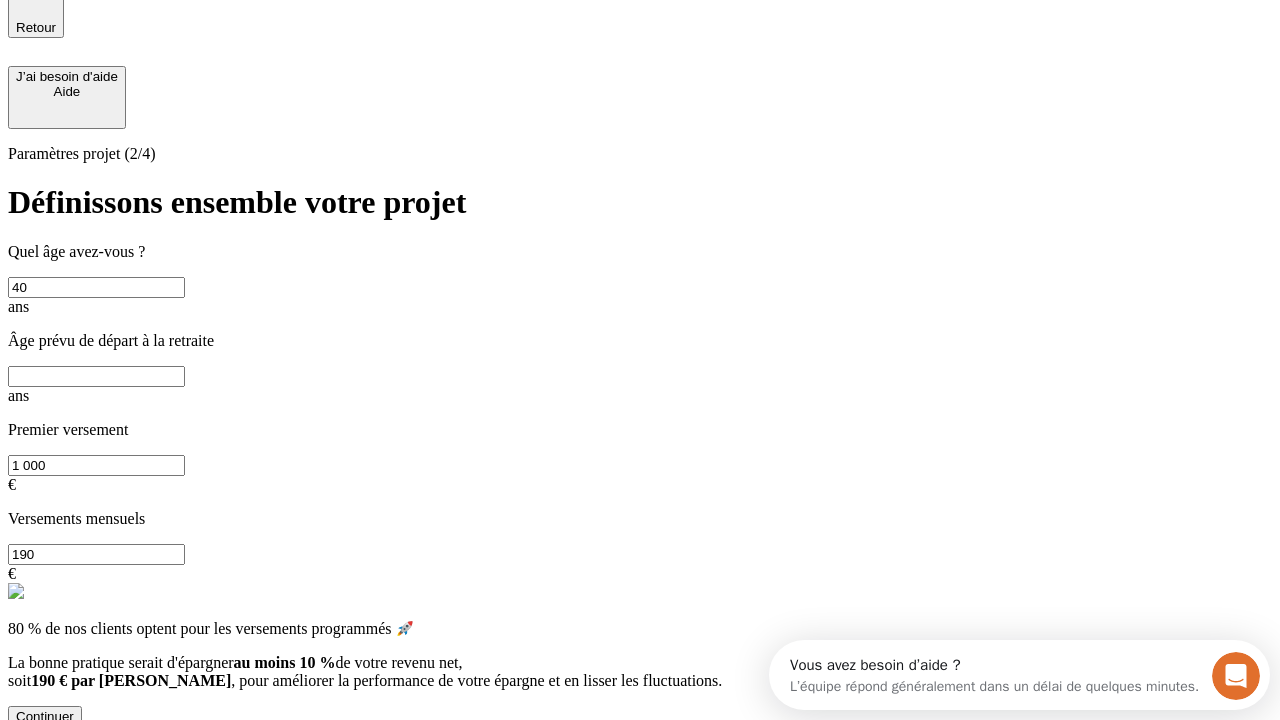 type on "40" 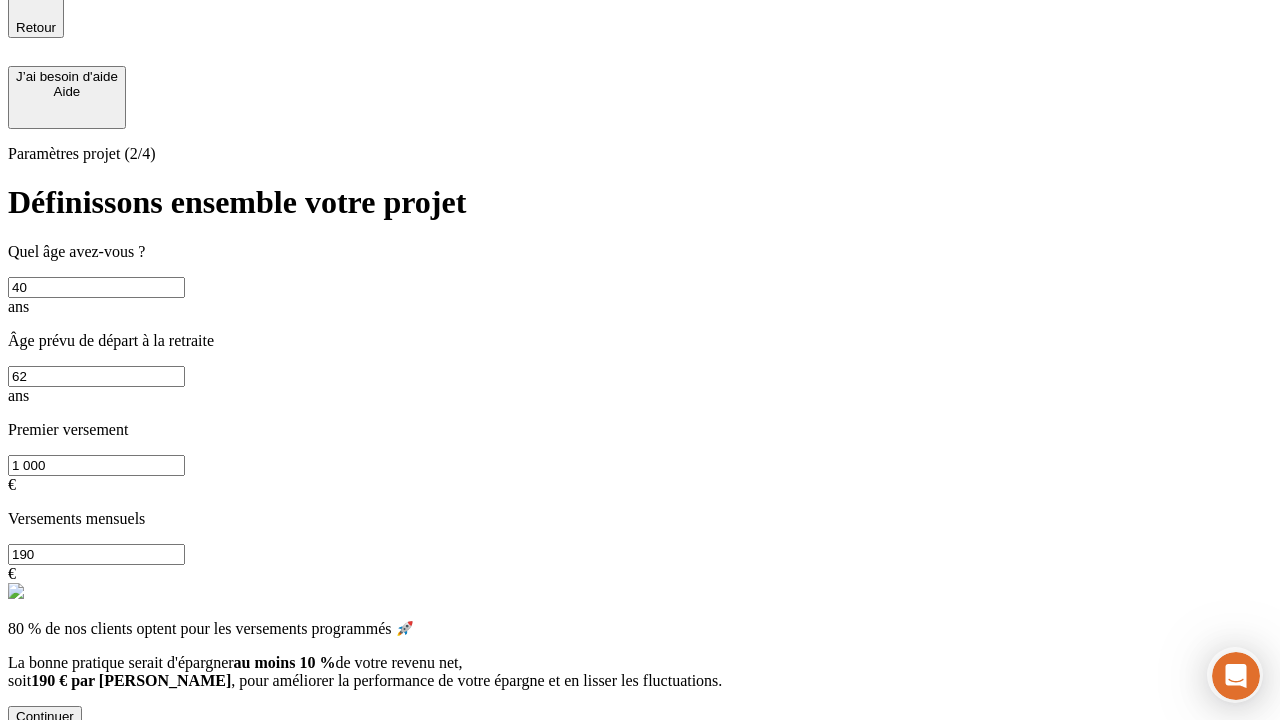 type on "62" 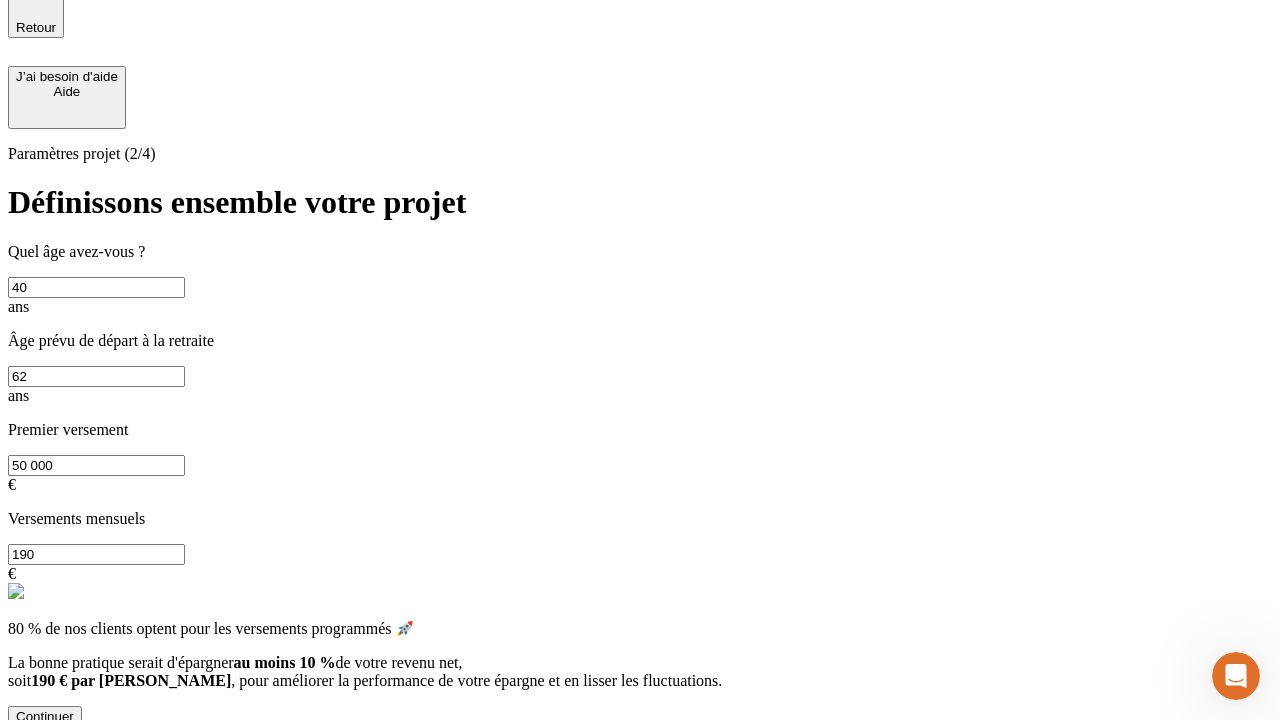 scroll, scrollTop: 0, scrollLeft: 0, axis: both 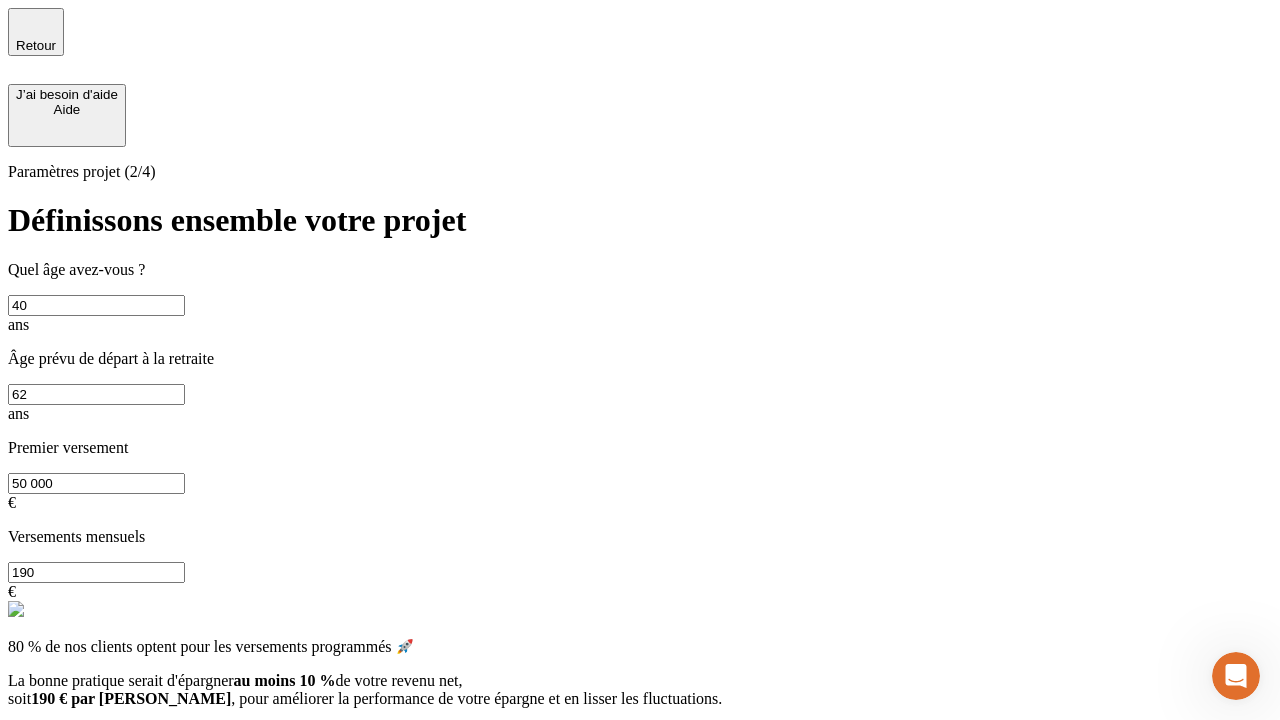 type on "50 000" 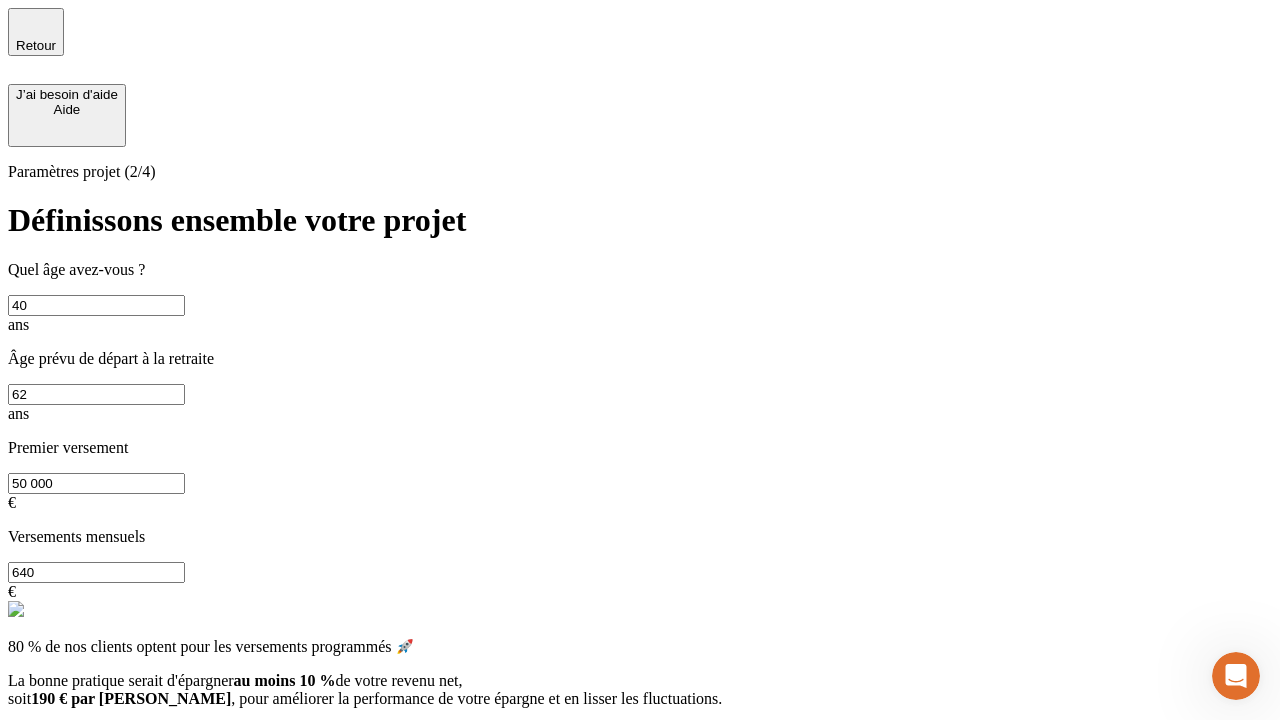 type on "640" 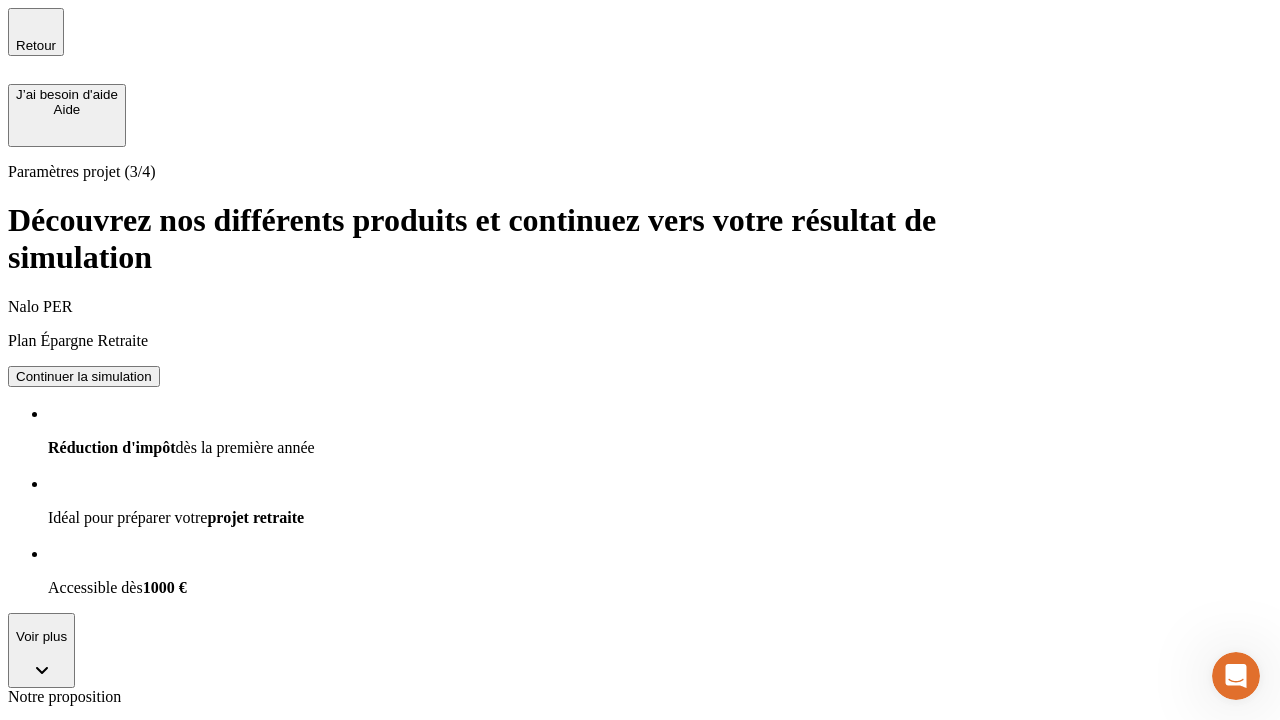 click on "Continuer la simulation" at bounding box center (84, 800) 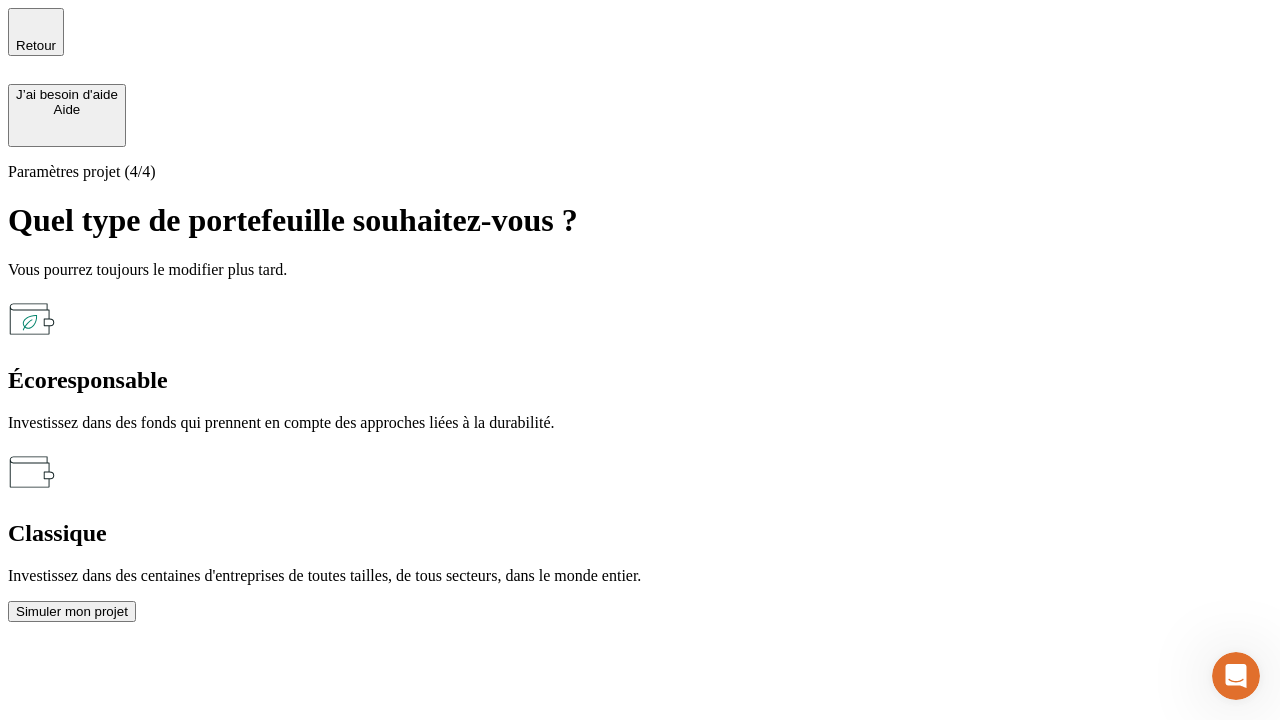 click on "Classique" at bounding box center [640, 533] 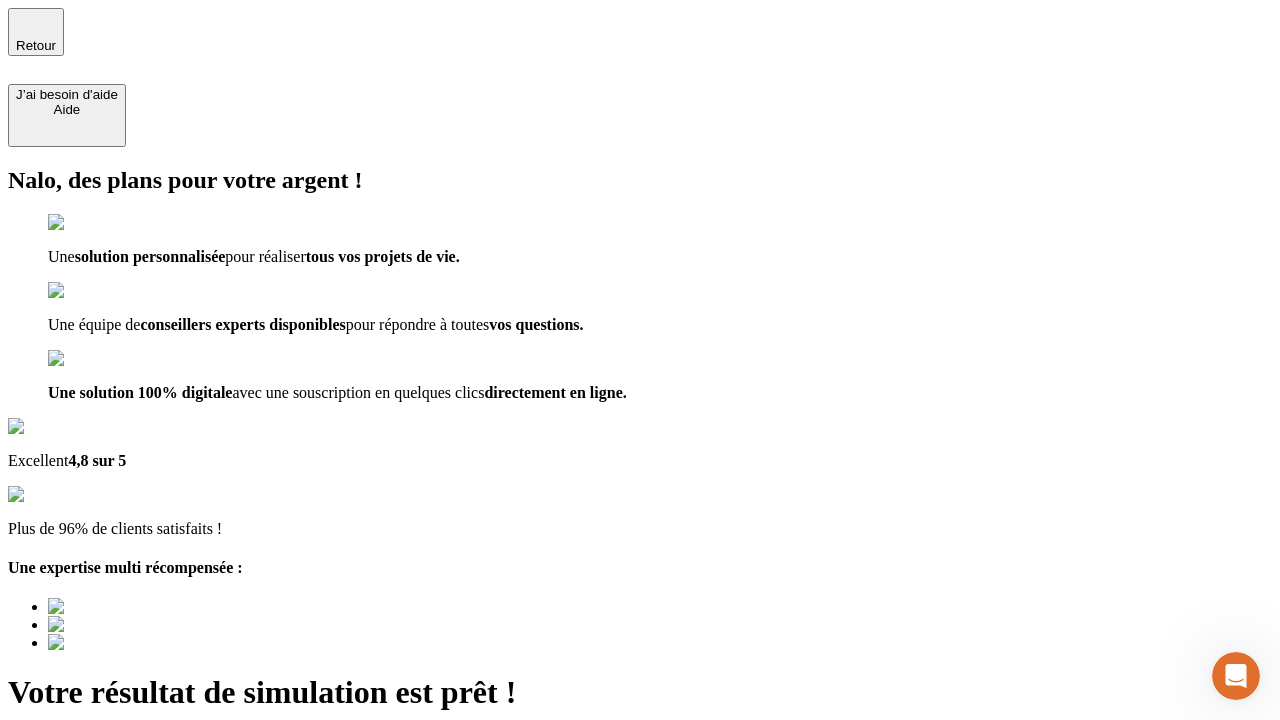 click on "Découvrir ma simulation" at bounding box center [87, 797] 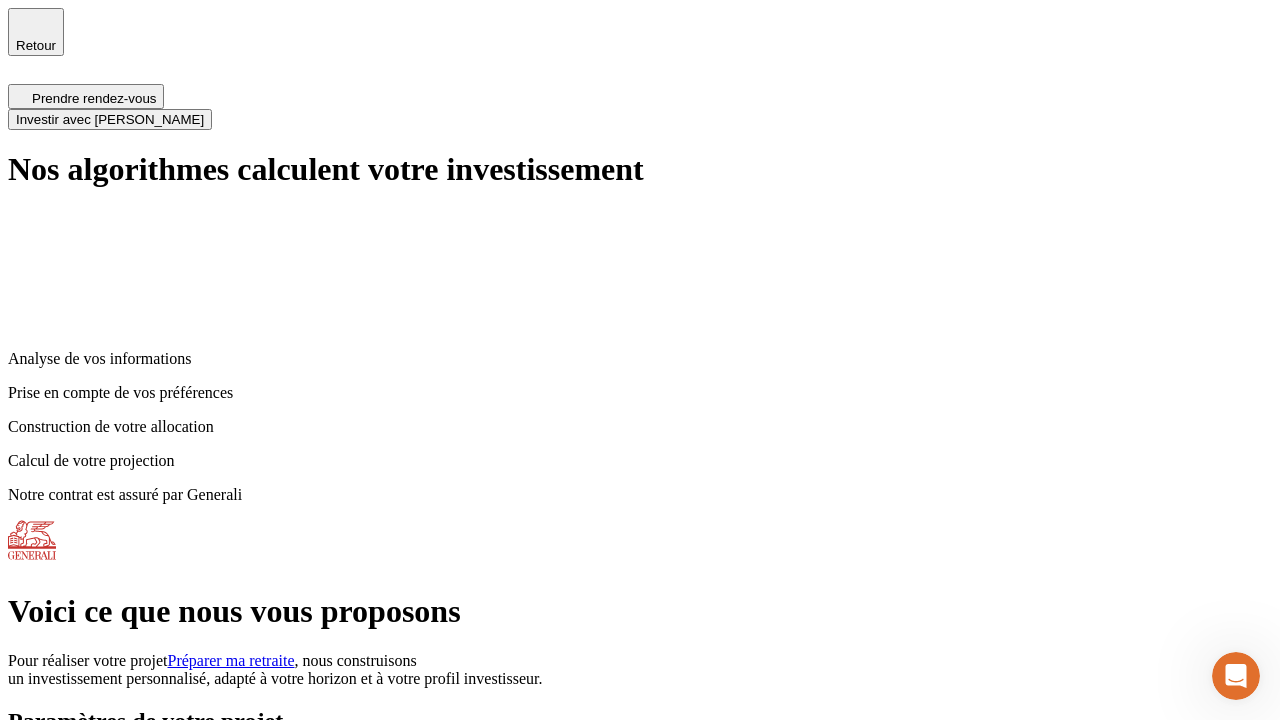 click on "Investir avec [PERSON_NAME]" at bounding box center (110, 119) 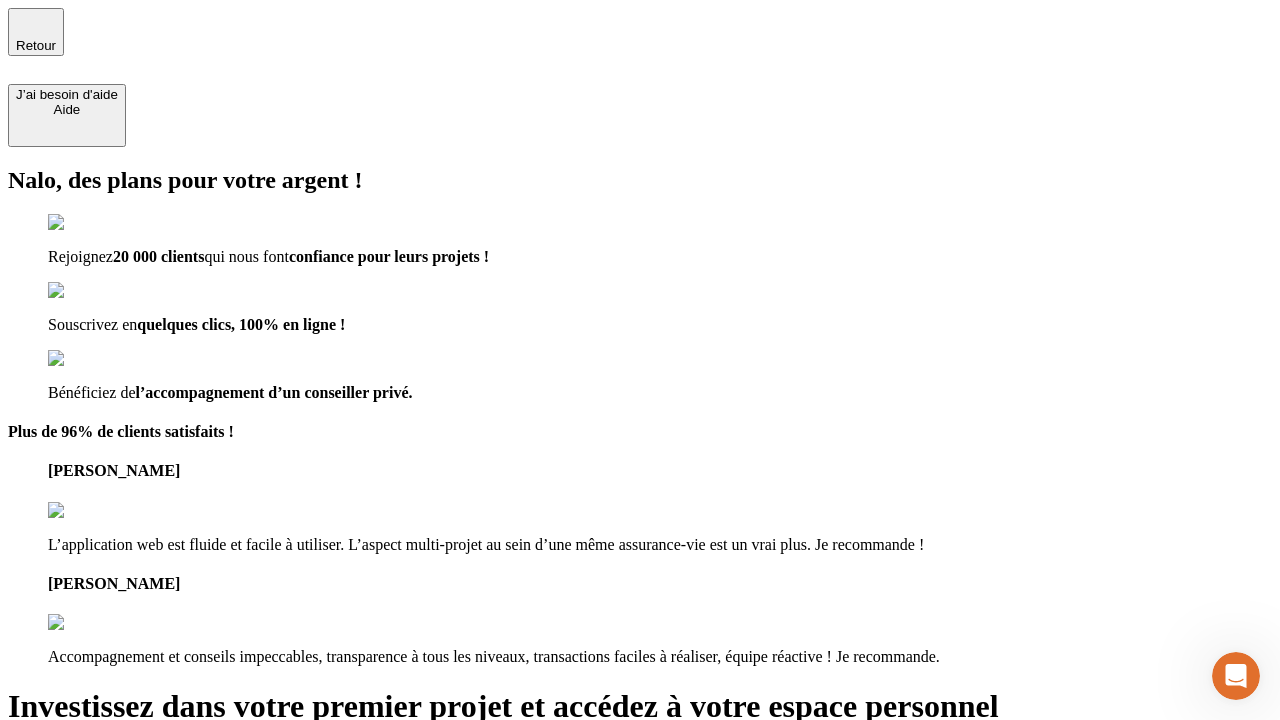 type on "[EMAIL_ADDRESS][DOMAIN_NAME]" 